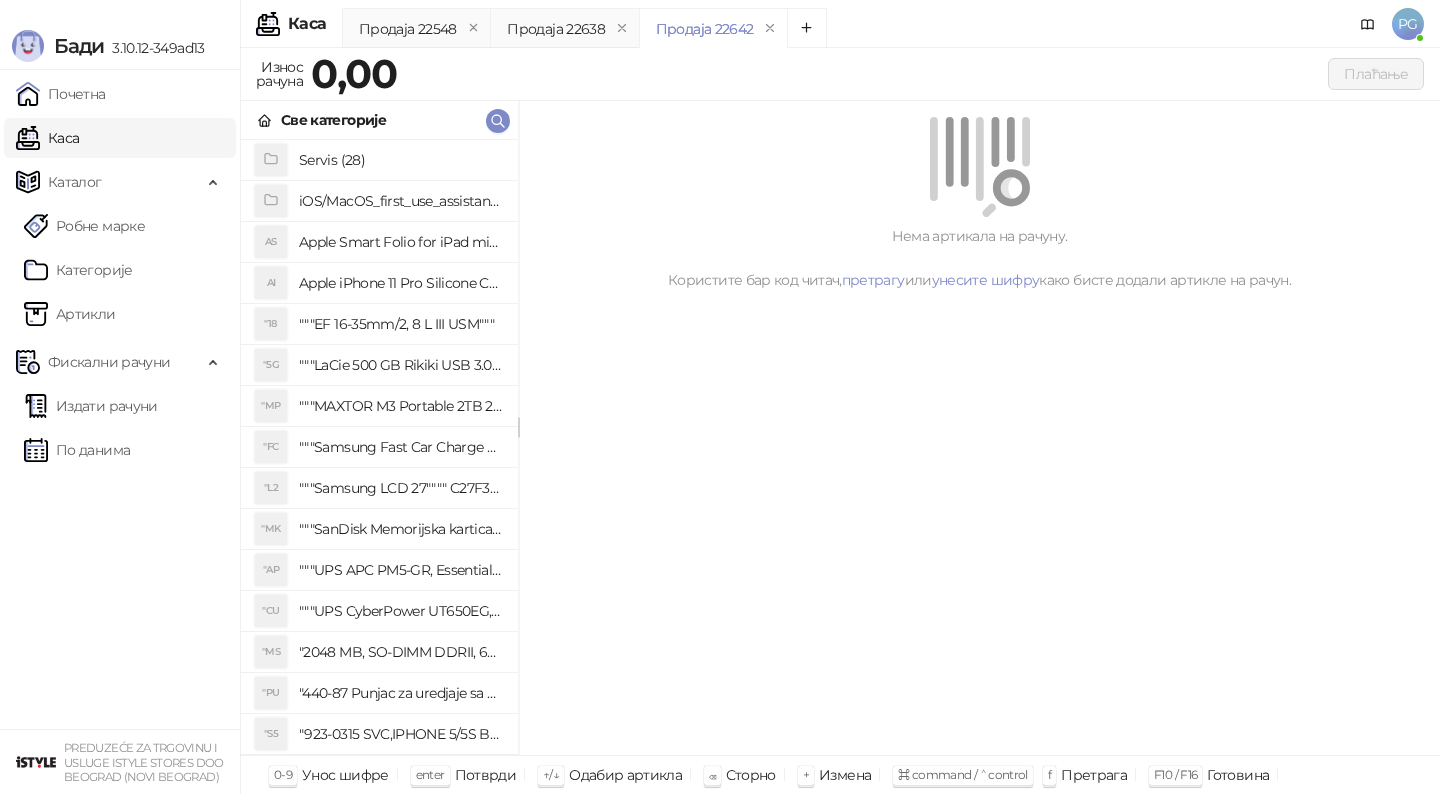 click 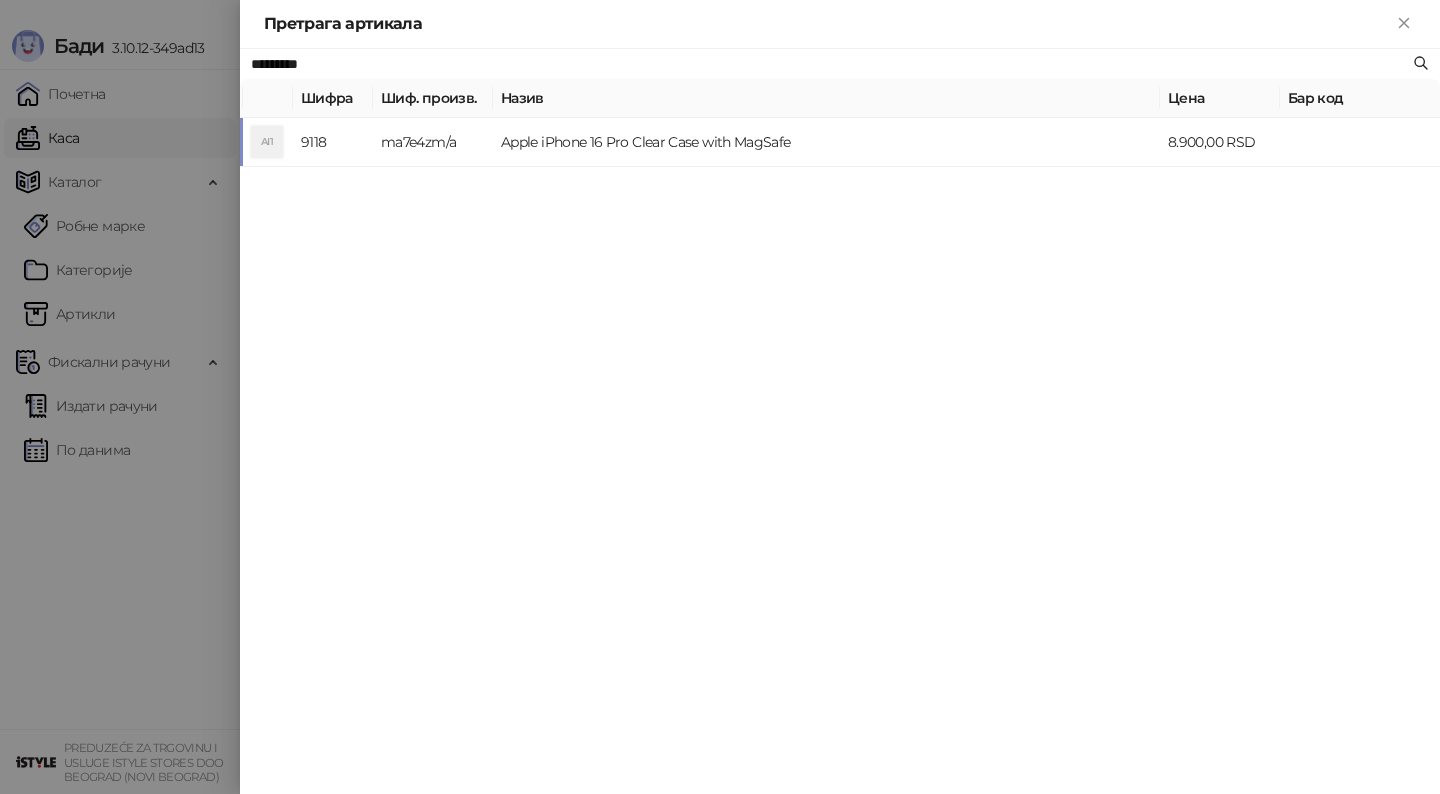 type on "*********" 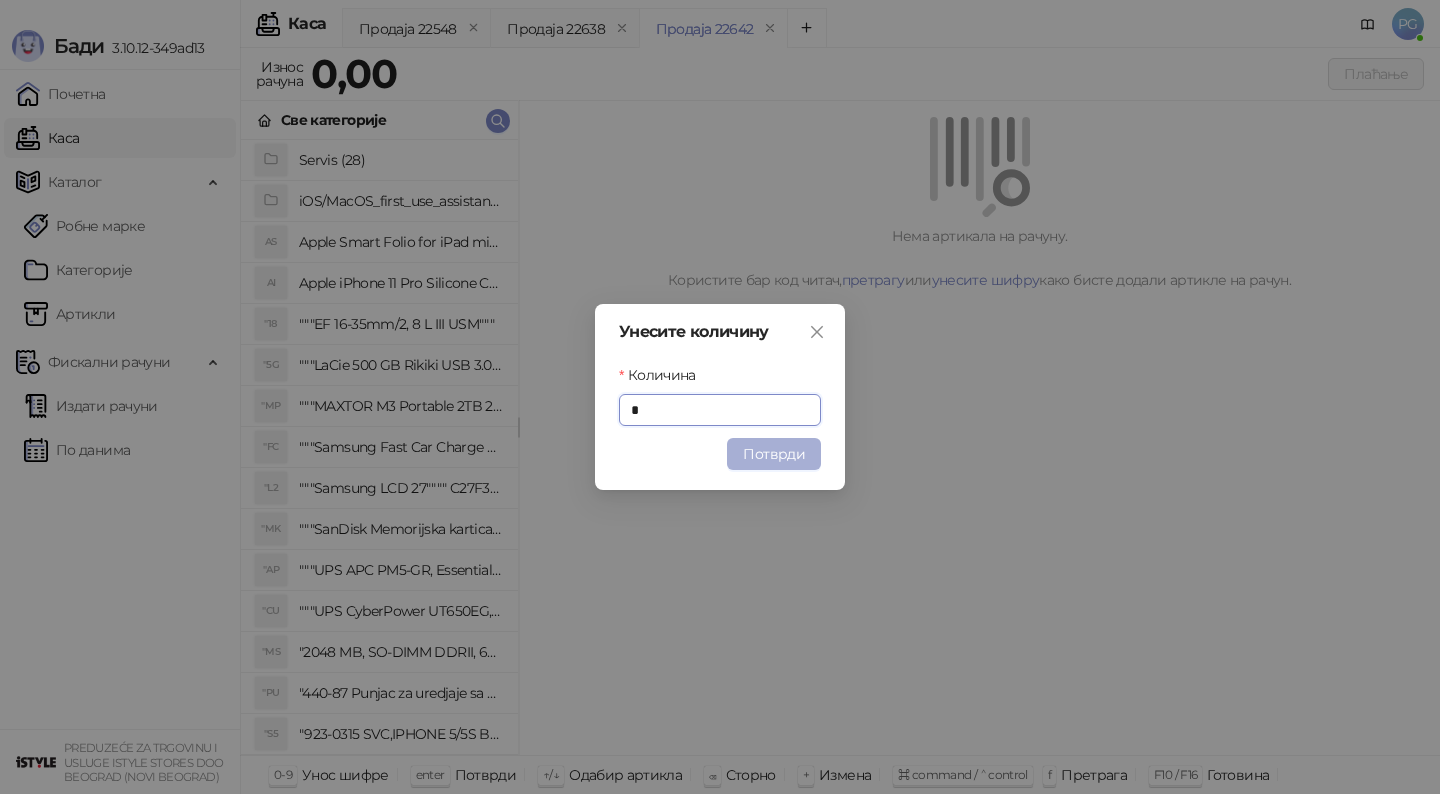 click on "Потврди" at bounding box center (774, 454) 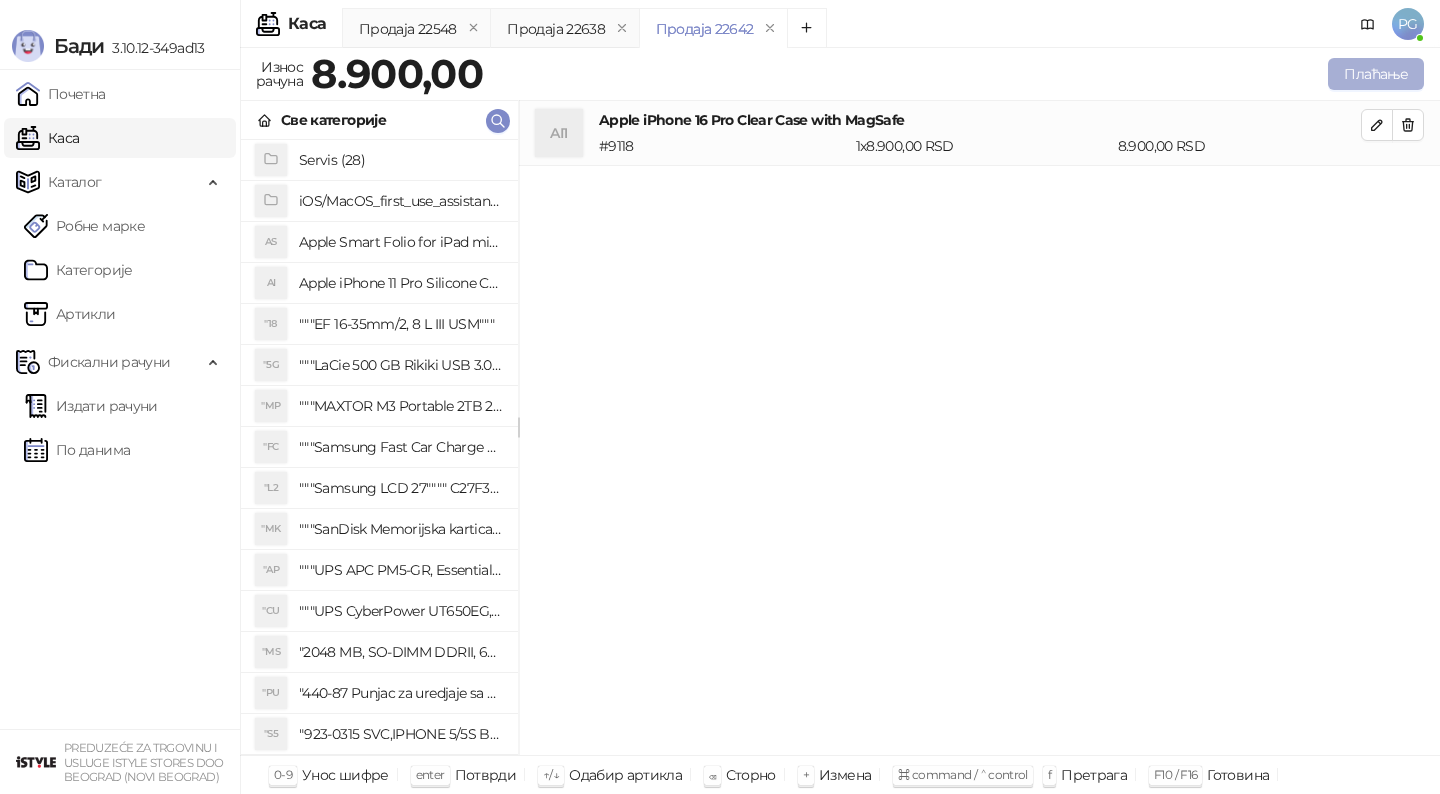 click on "Плаћање" at bounding box center [1376, 74] 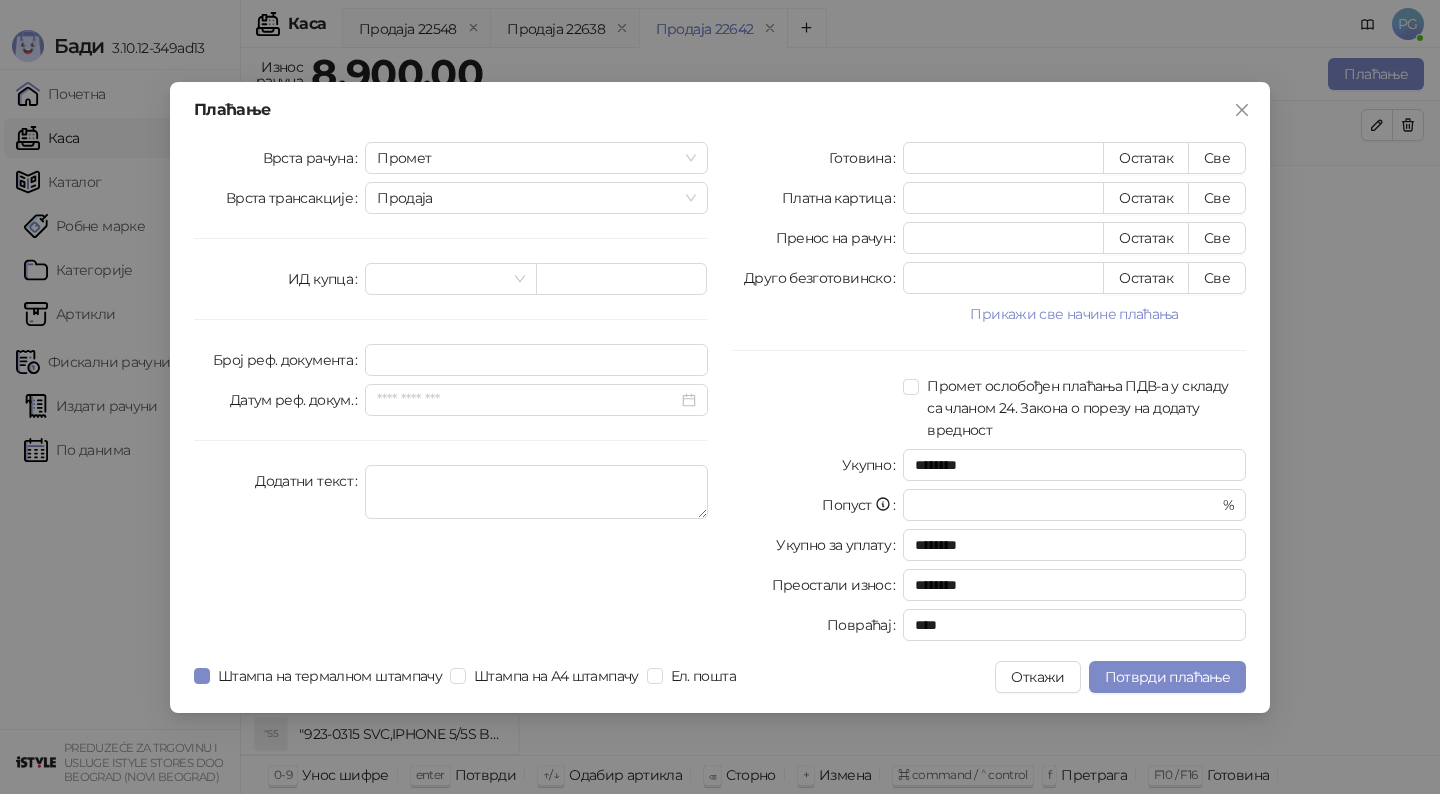 click on "Готовина * Остатак Све Платна картица * Остатак Све Пренос на рачун * Остатак Све Друго безготовинско * Остатак Све Прикажи све начине плаћања Чек * Остатак Све Ваучер * Остатак Све Инстант плаћање * Остатак Све   Промет ослобођен плаћања ПДВ-а у складу са чланом 24. Закона о порезу на додату вредност Укупно ******** Попуст   * % Укупно за уплату ******** Преостали износ ******** Повраћај ****" at bounding box center [989, 395] 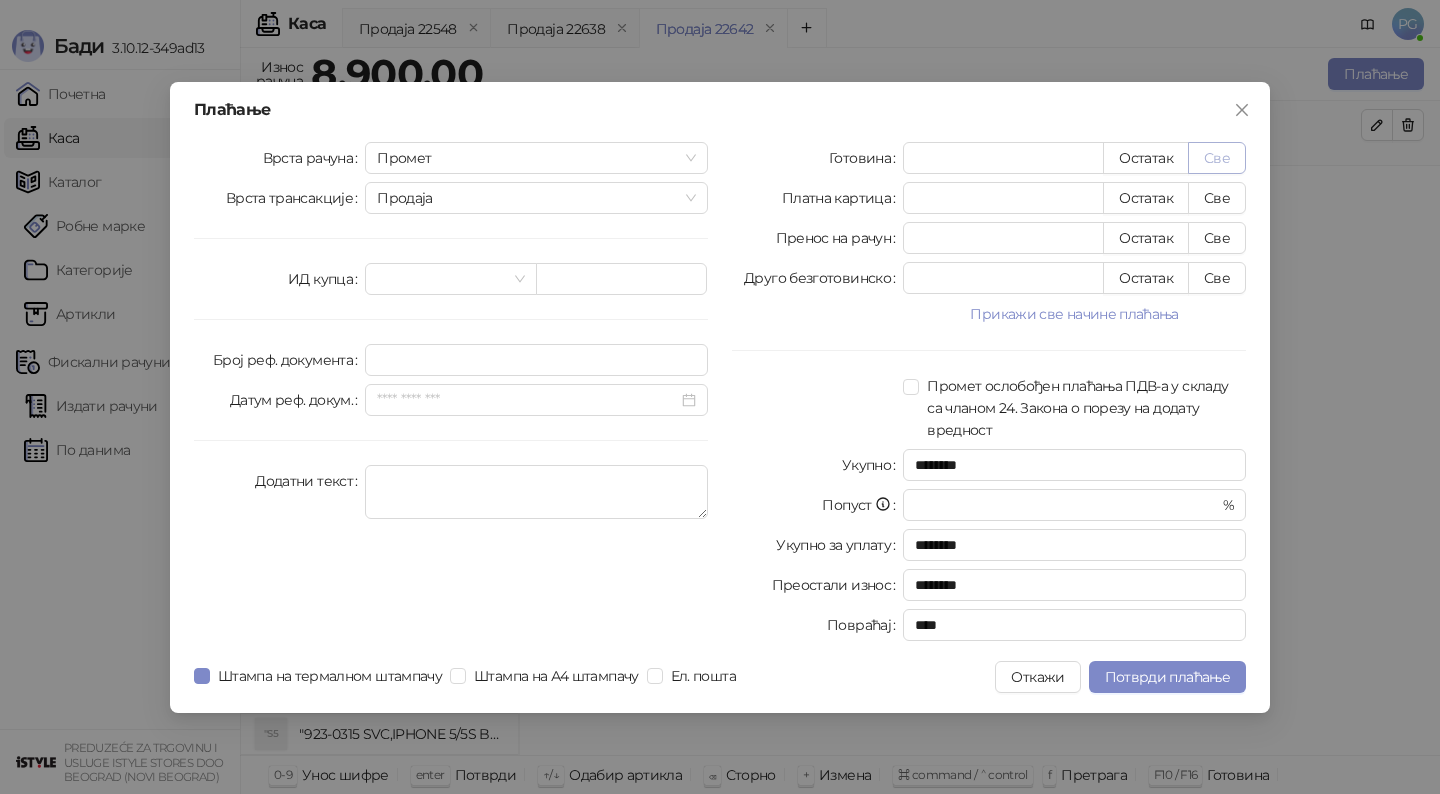 click on "Све" at bounding box center (1217, 158) 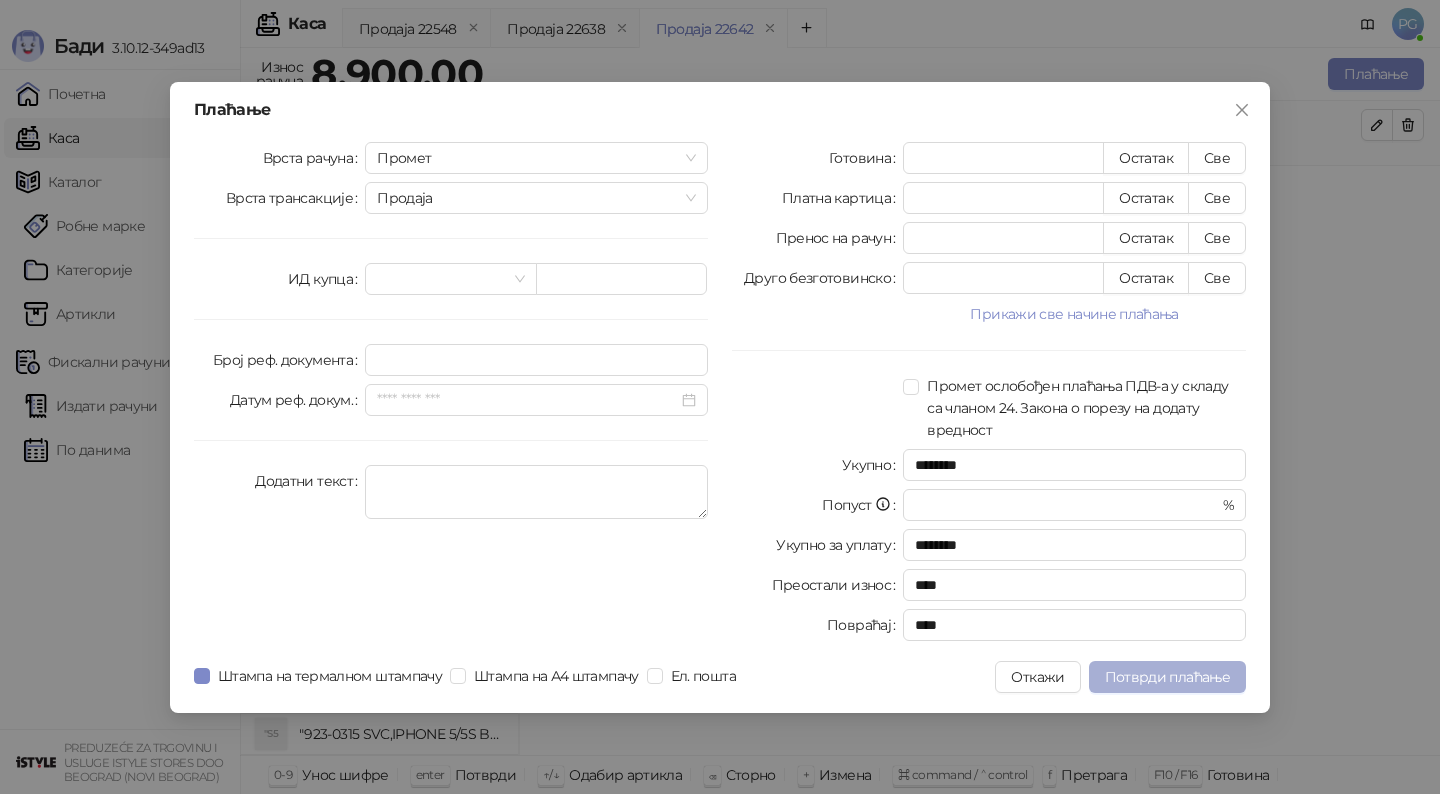 click on "Потврди плаћање" at bounding box center [1167, 677] 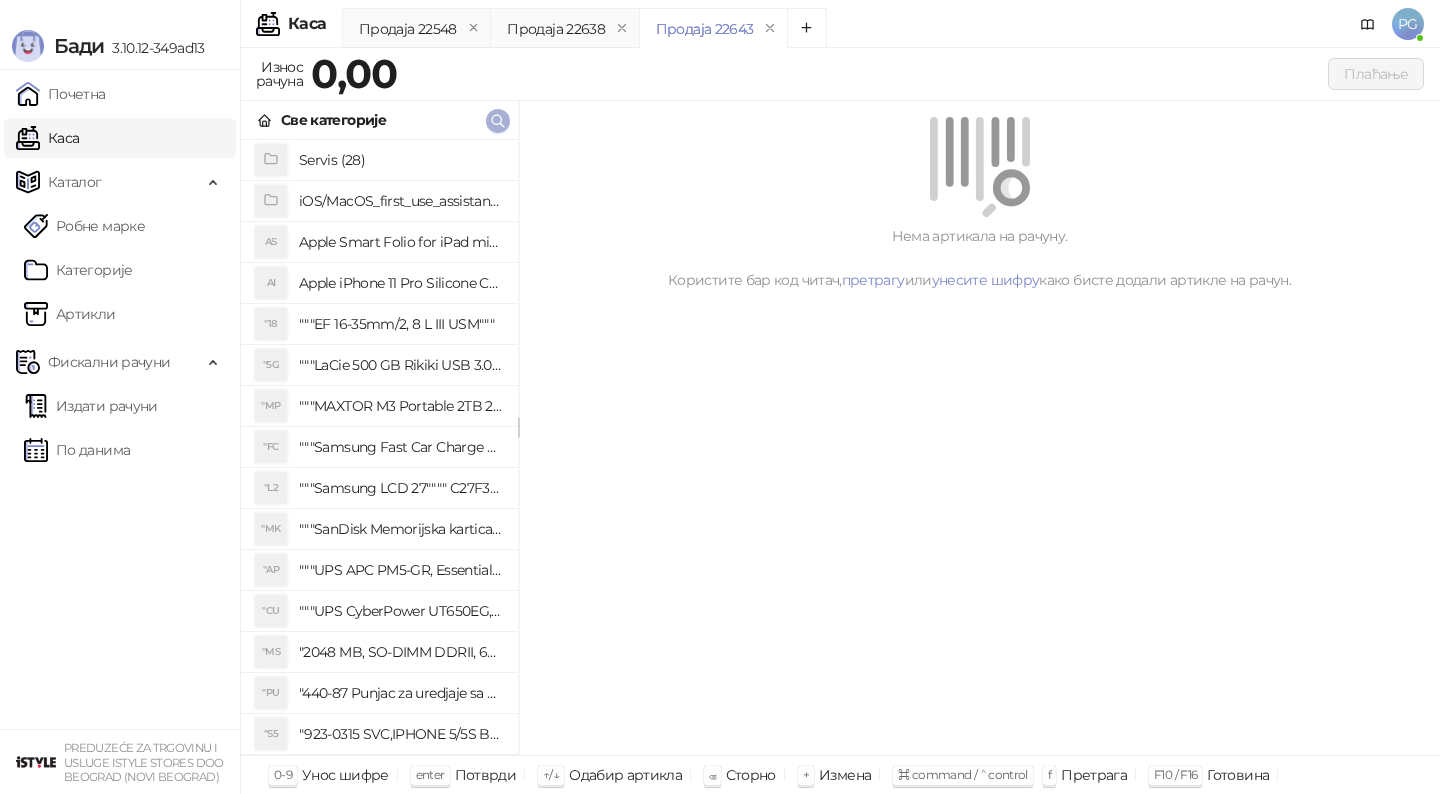 click 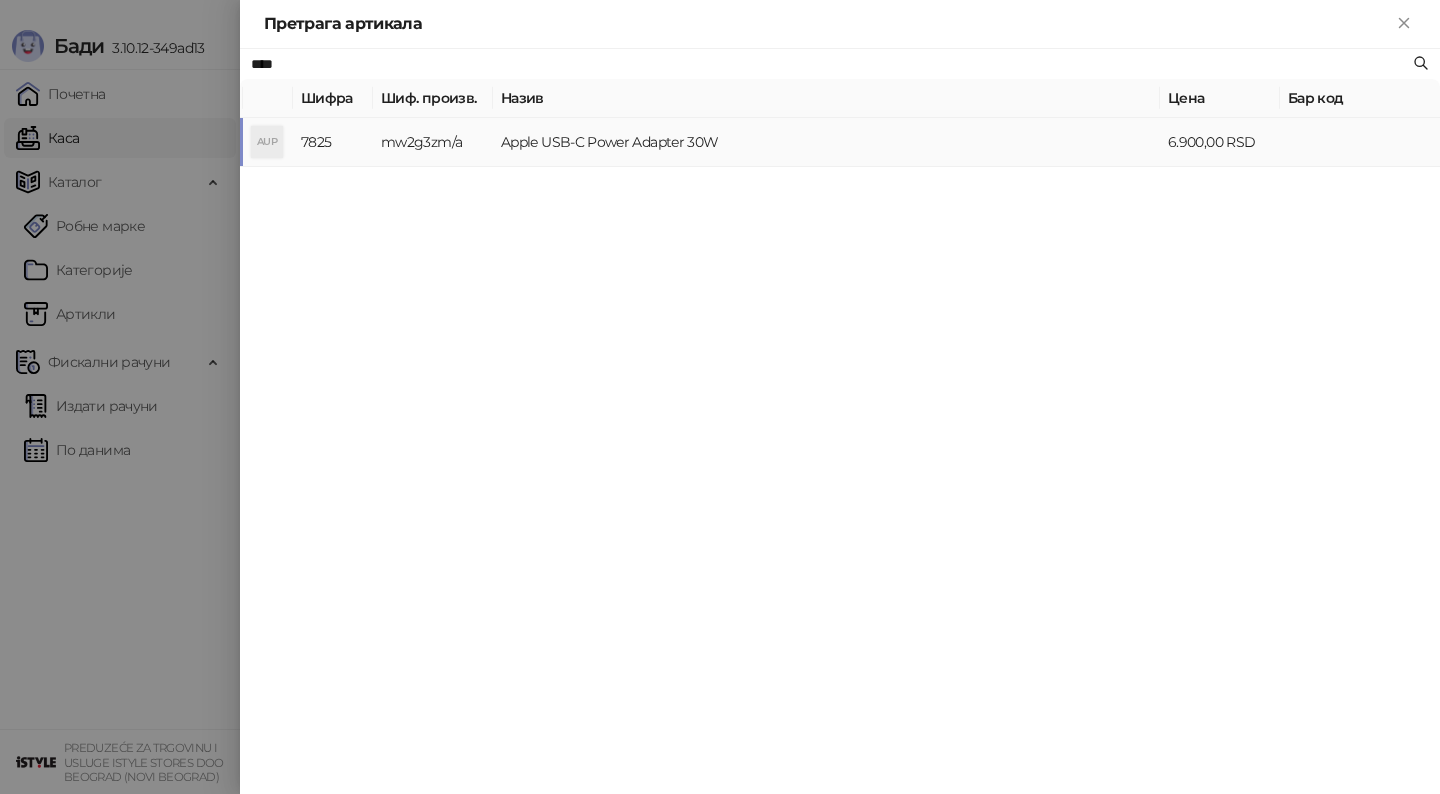 click on "Apple USB-C Power Adapter 30W" at bounding box center [826, 142] 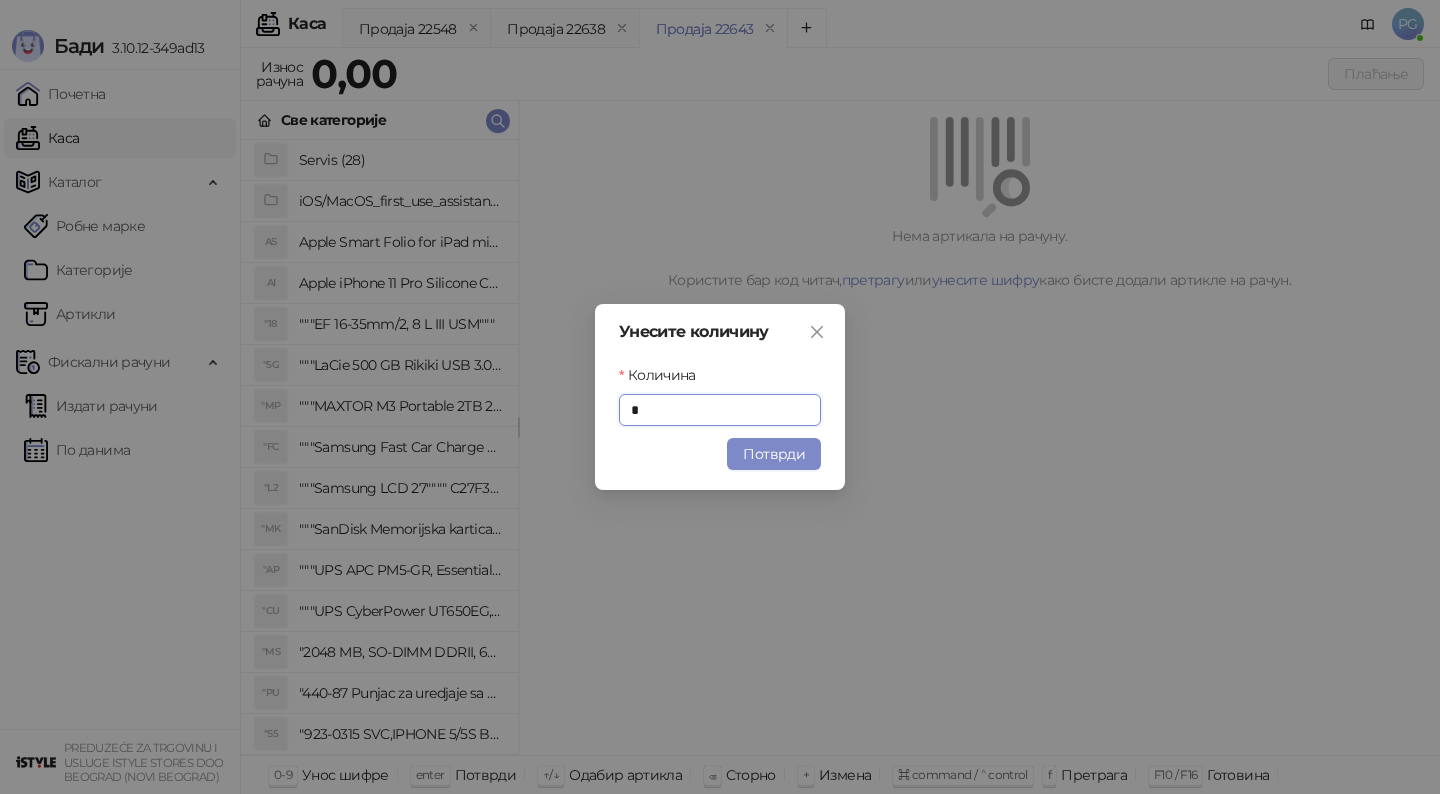 click on "Потврди" at bounding box center [774, 454] 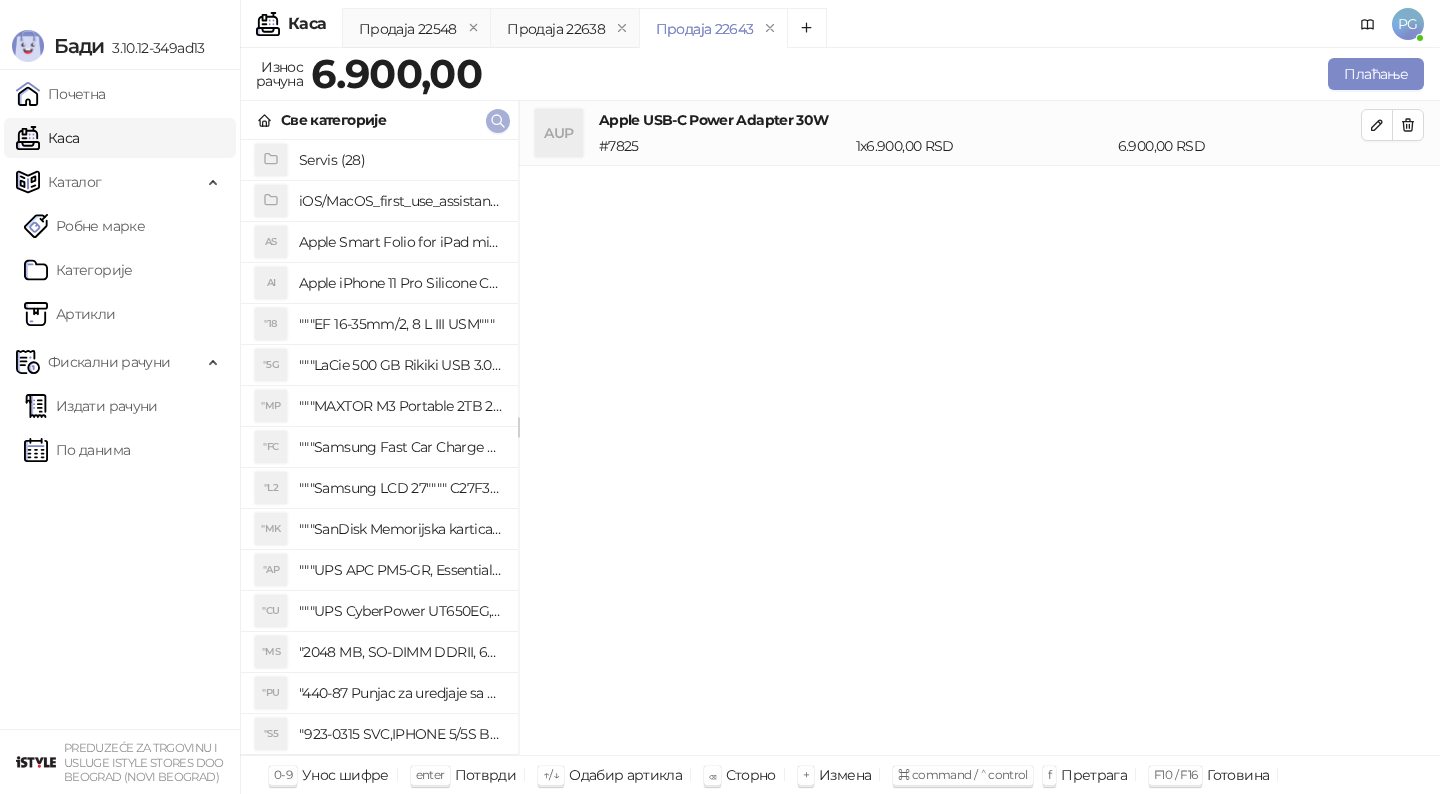 click 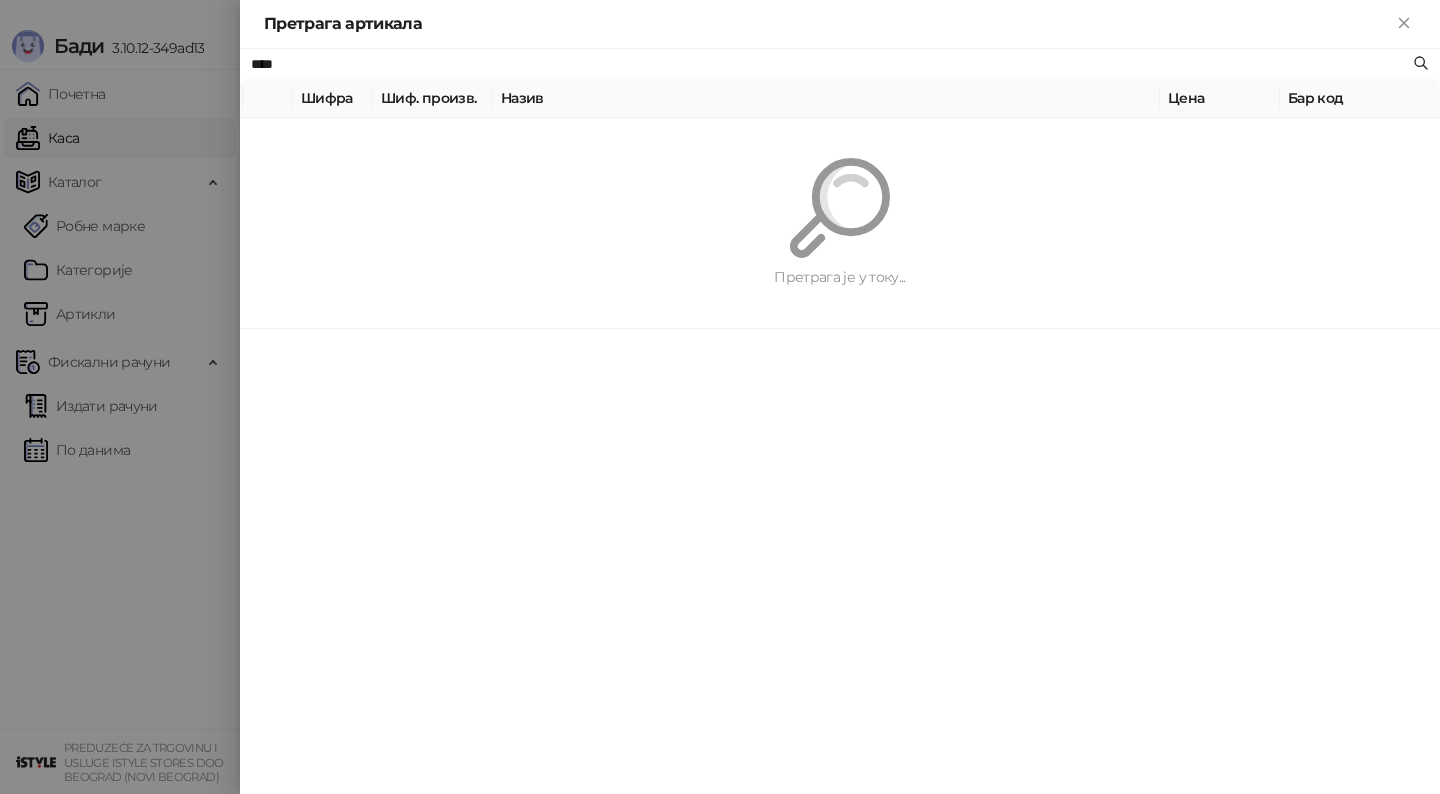 paste on "*****" 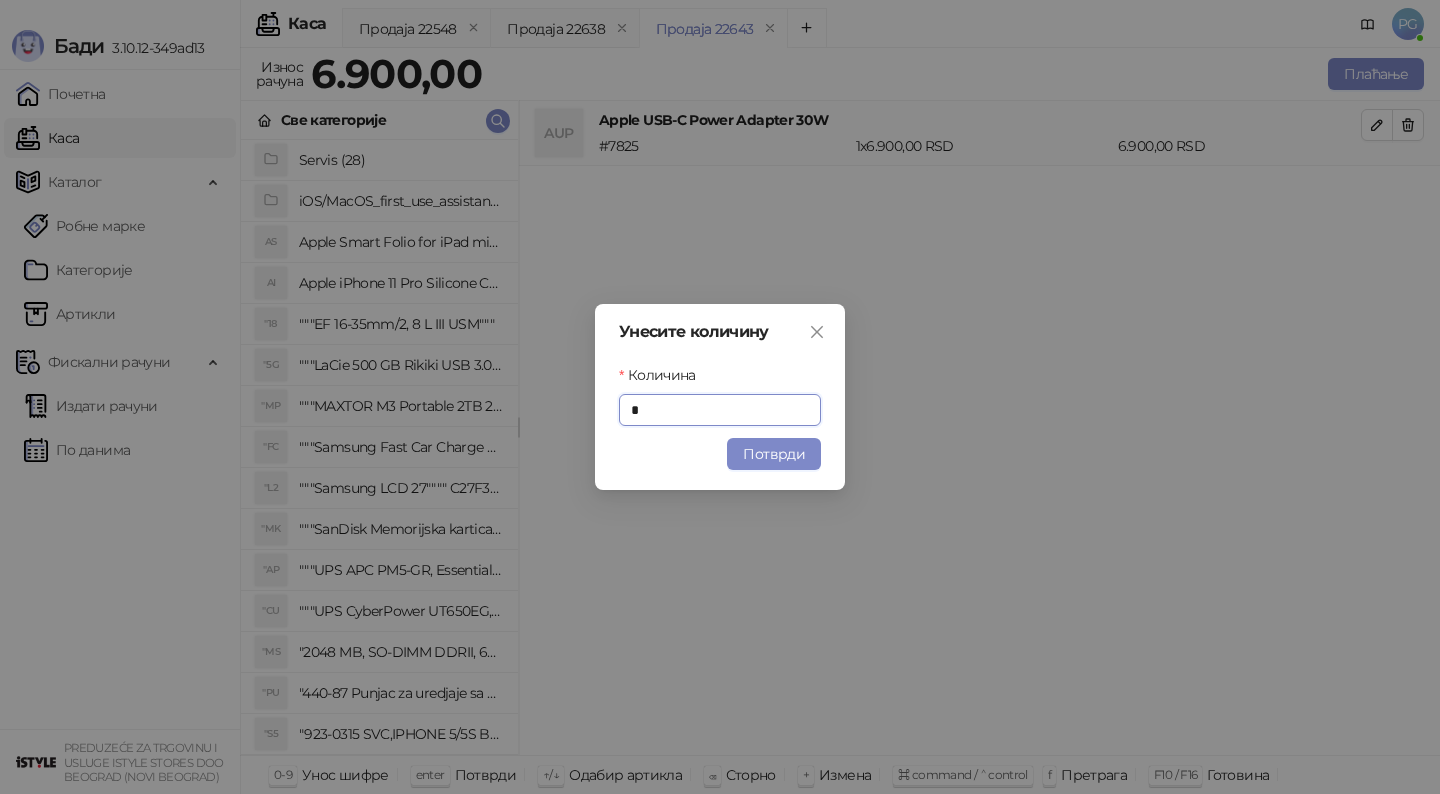 click on "Потврди" at bounding box center [774, 454] 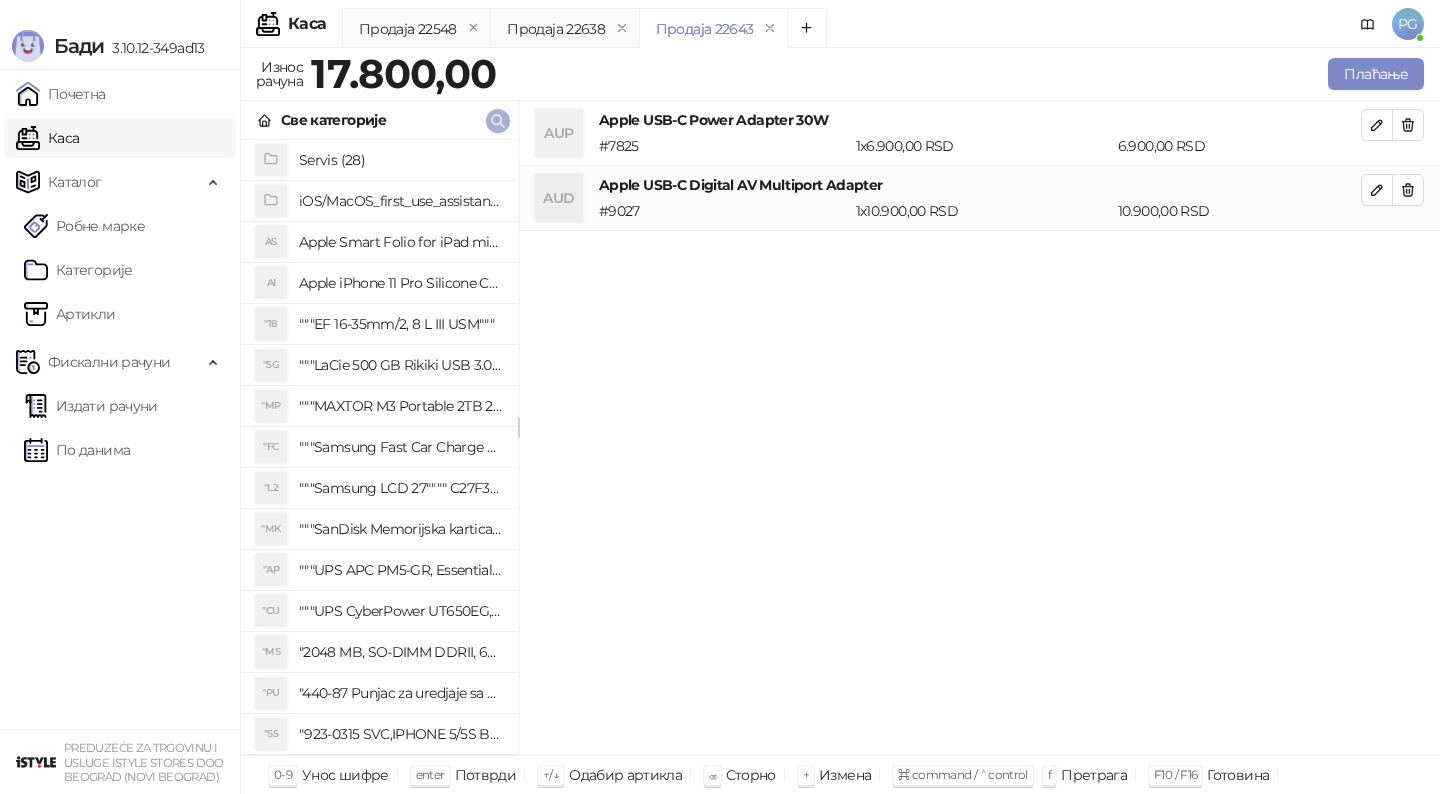 click 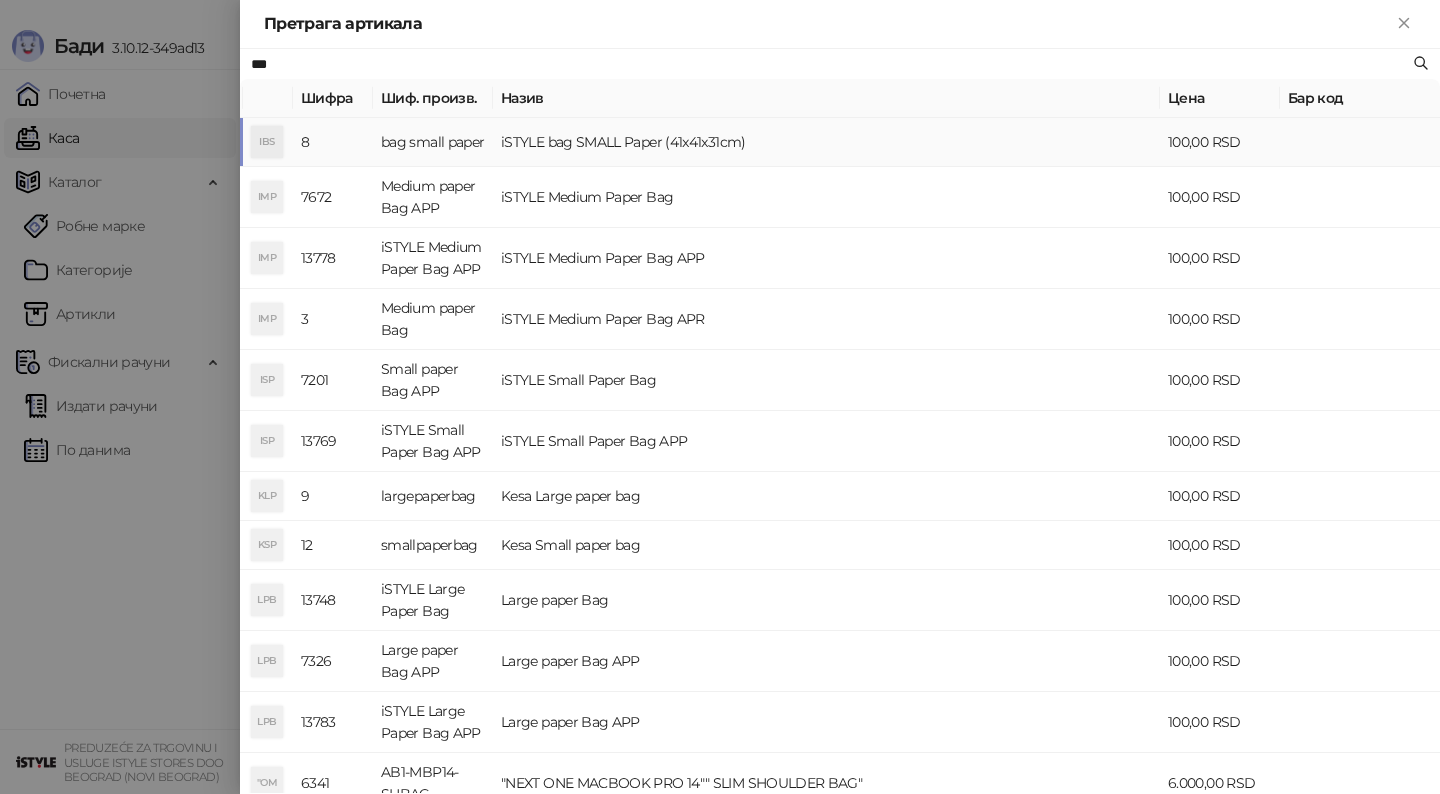 type on "***" 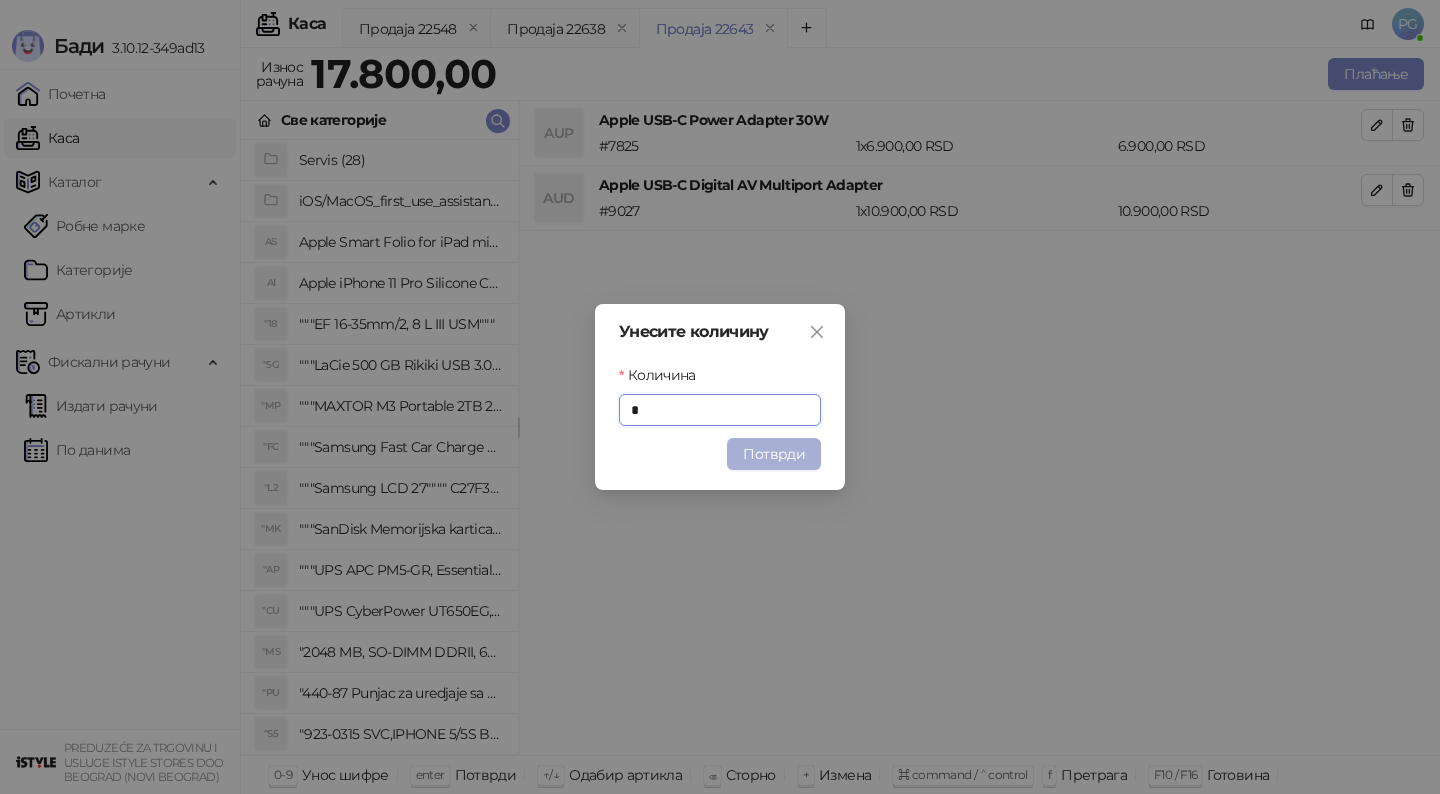 click on "Потврди" at bounding box center [774, 454] 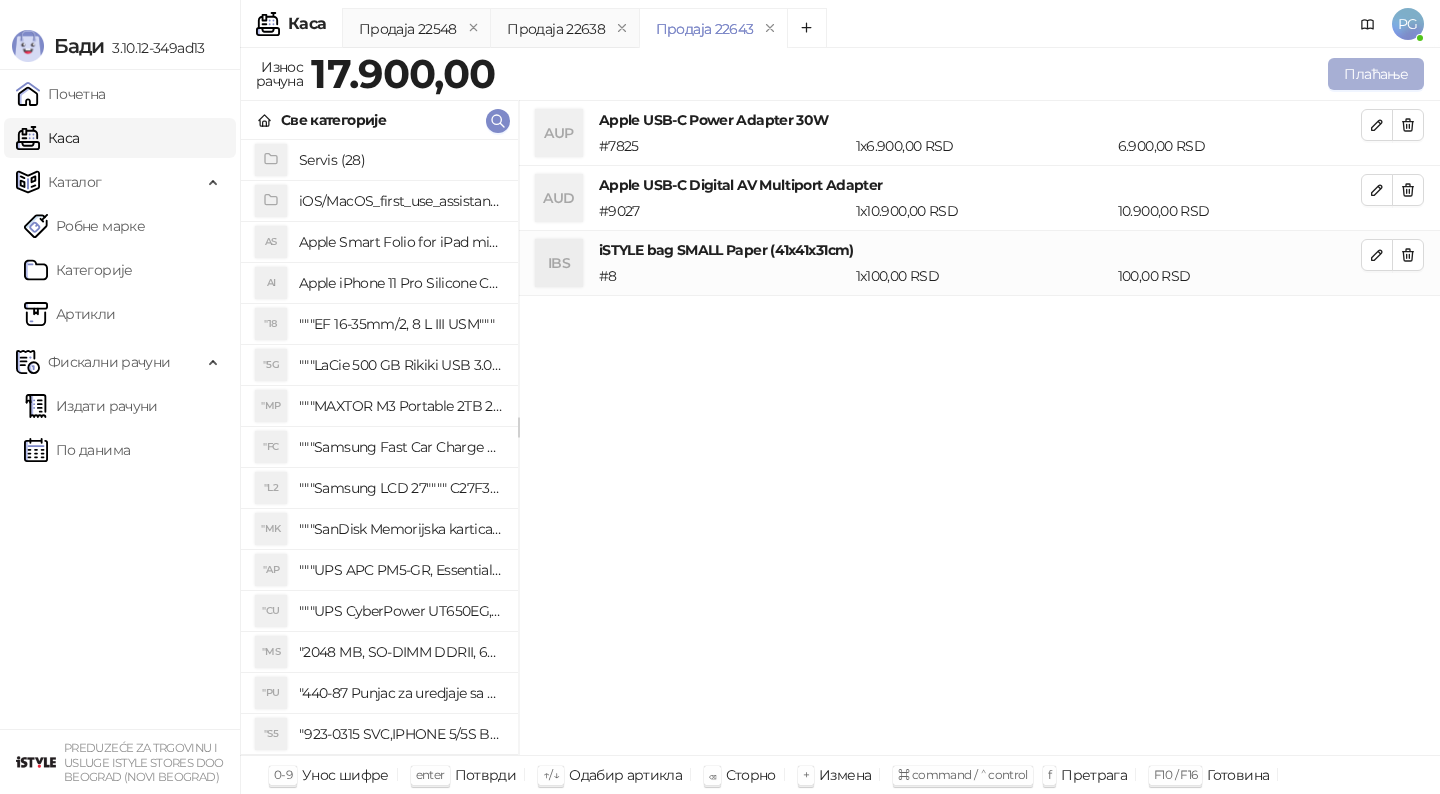 click on "Плаћање" at bounding box center [1376, 74] 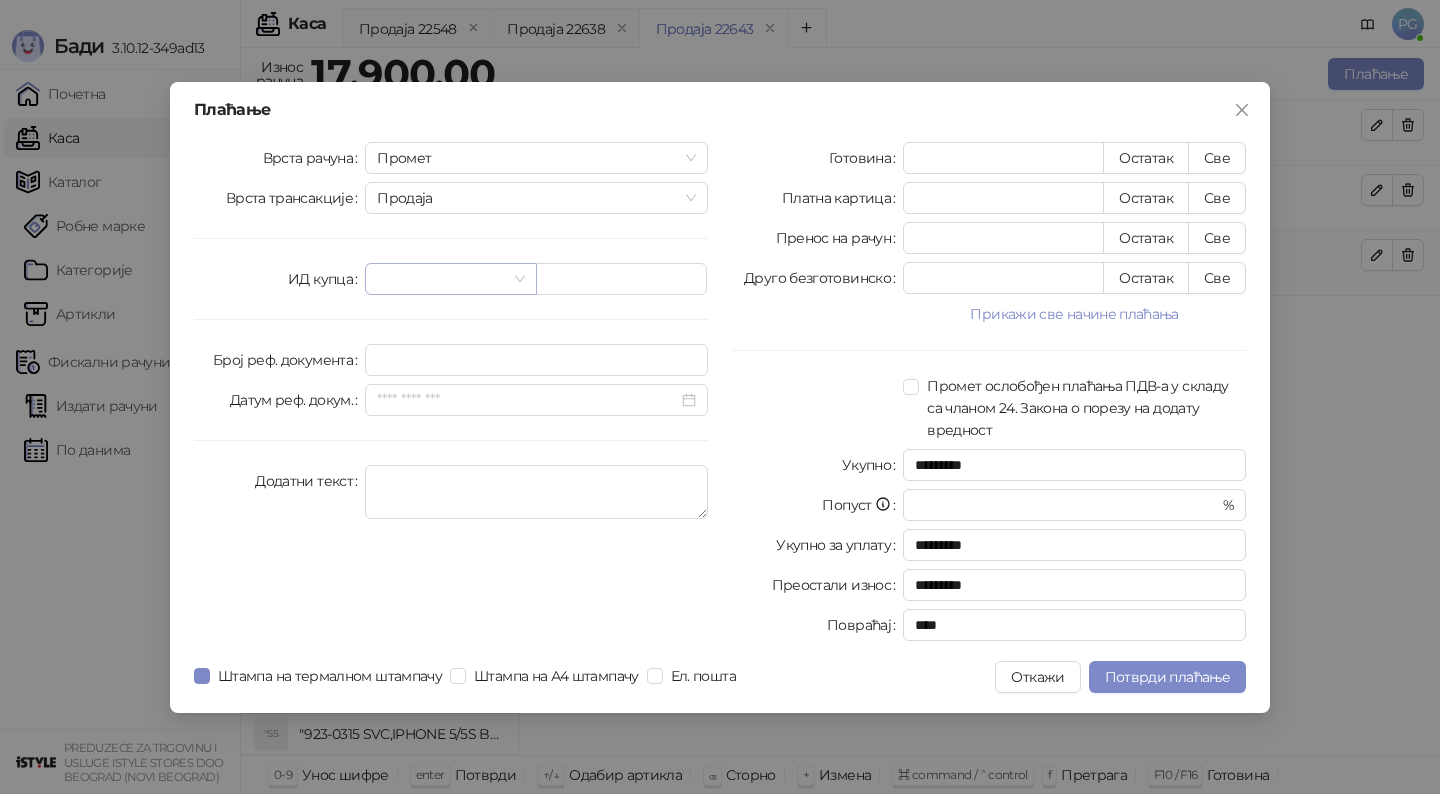 click at bounding box center (441, 279) 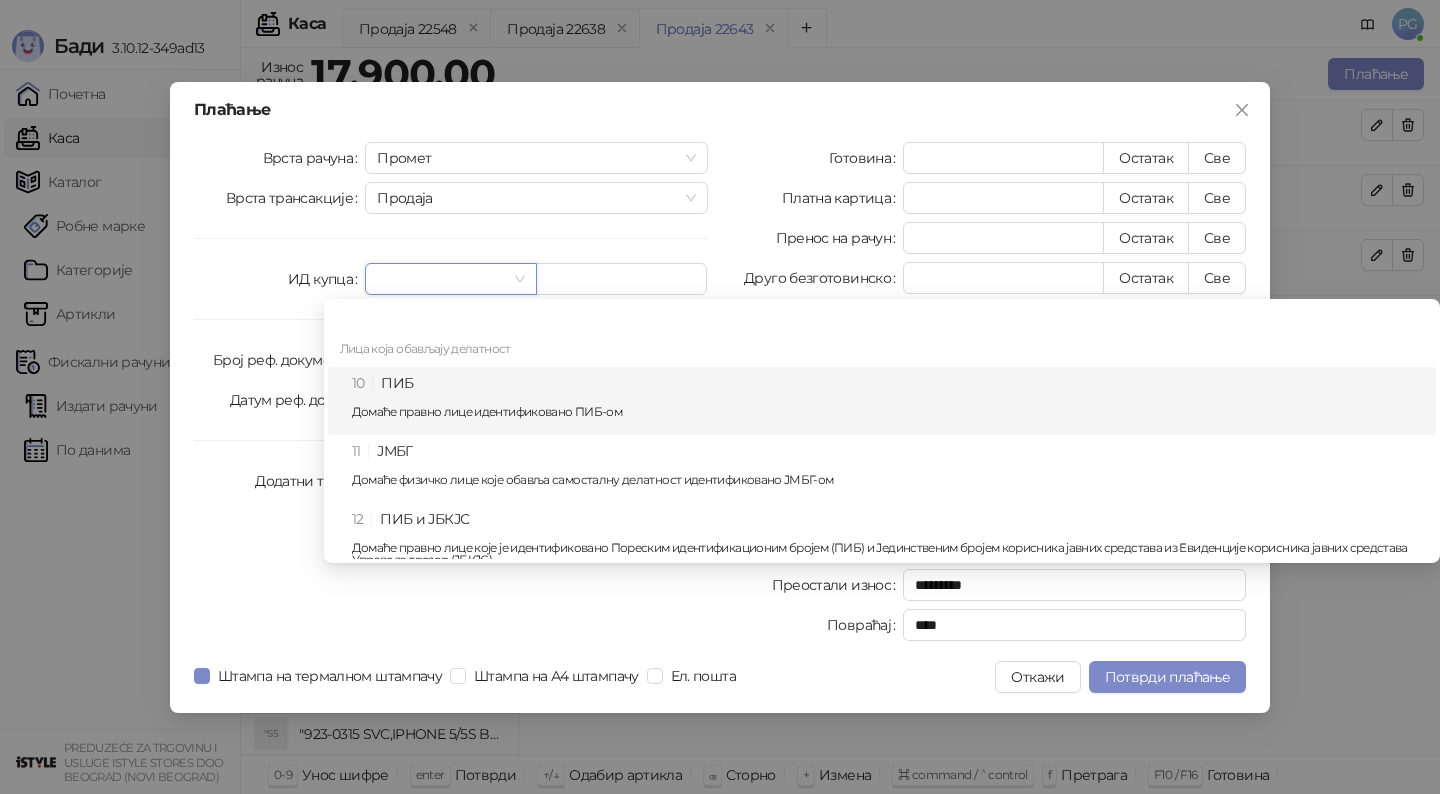 click on "10 ПИБ Домаће правно лице идентификовано ПИБ-ом" at bounding box center (888, 401) 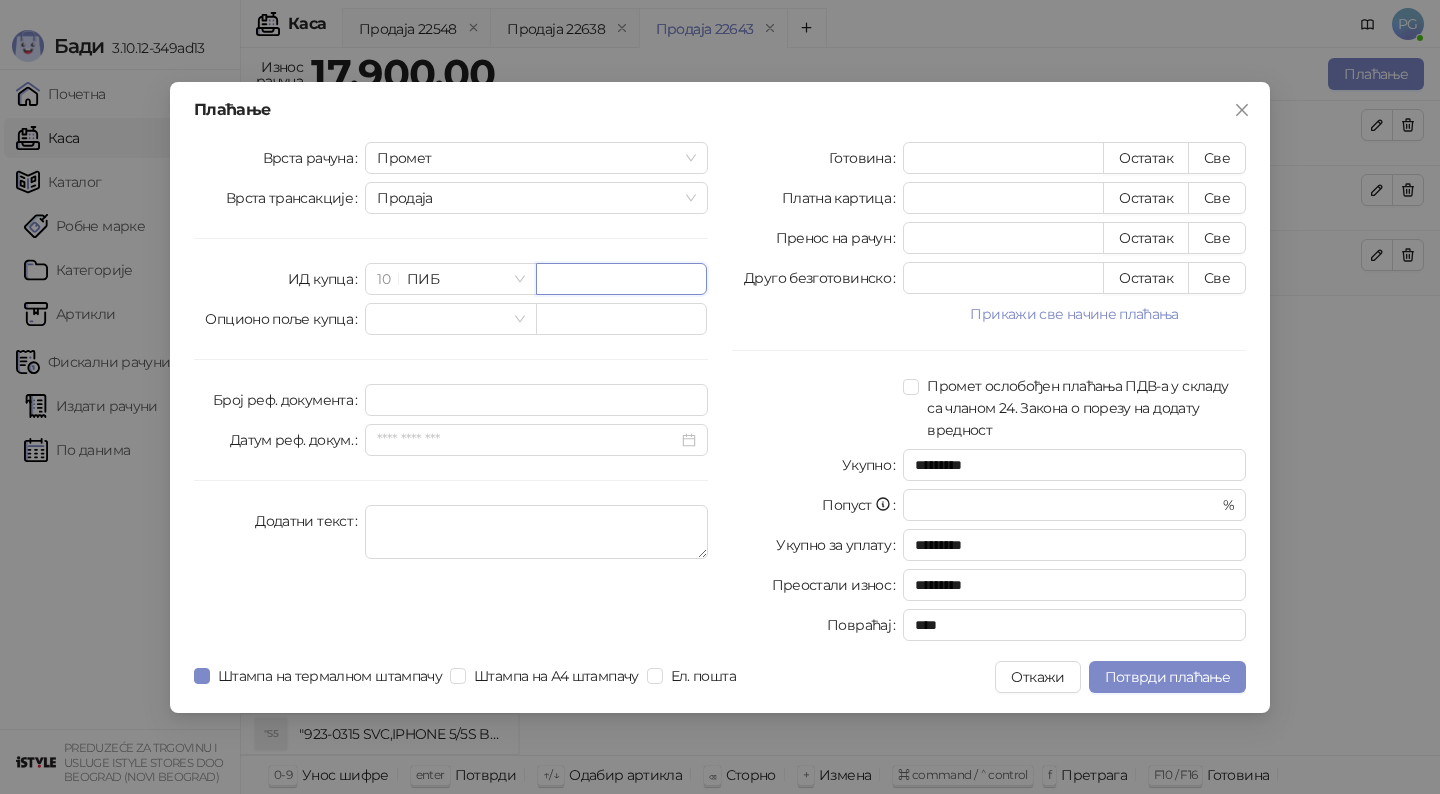 paste on "*********" 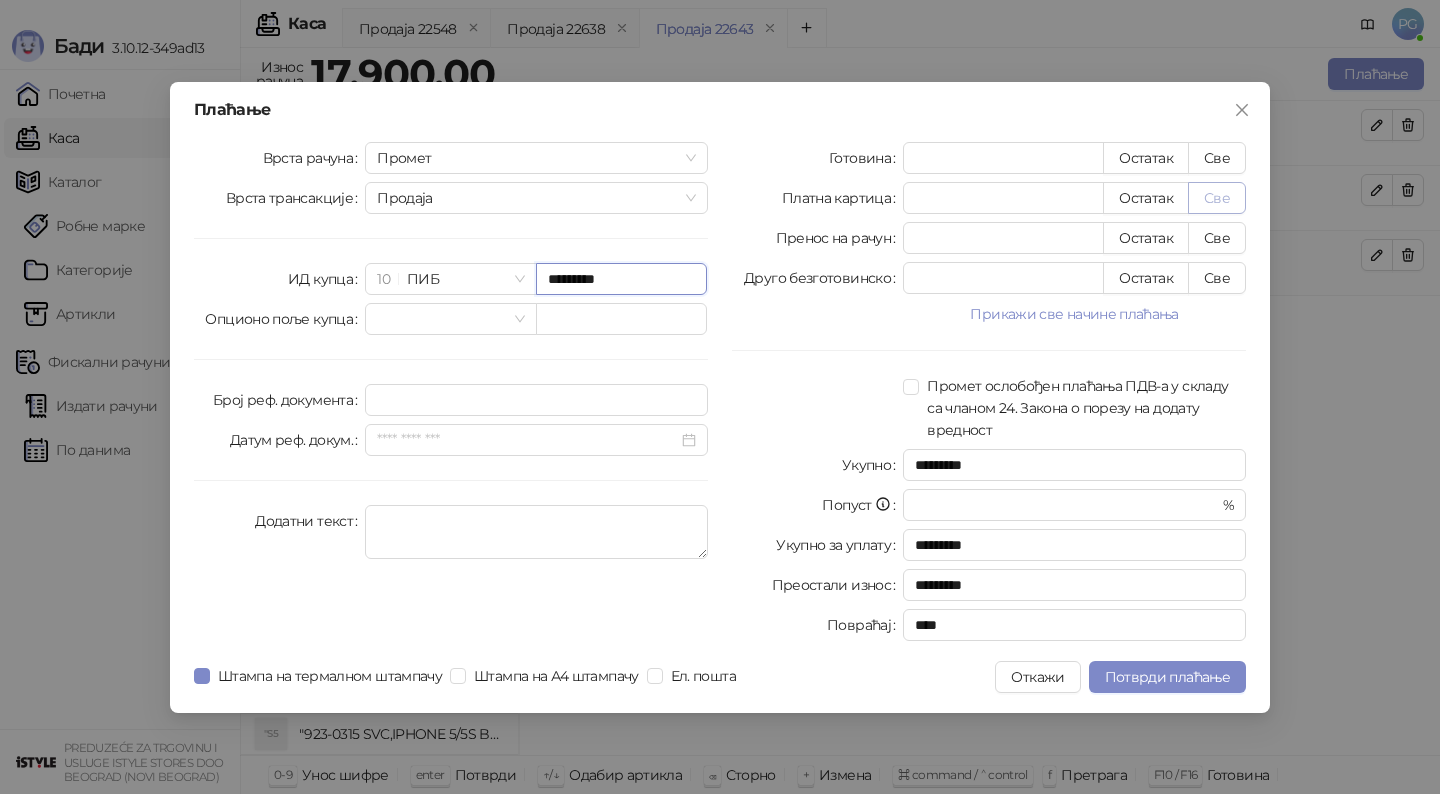 type on "*********" 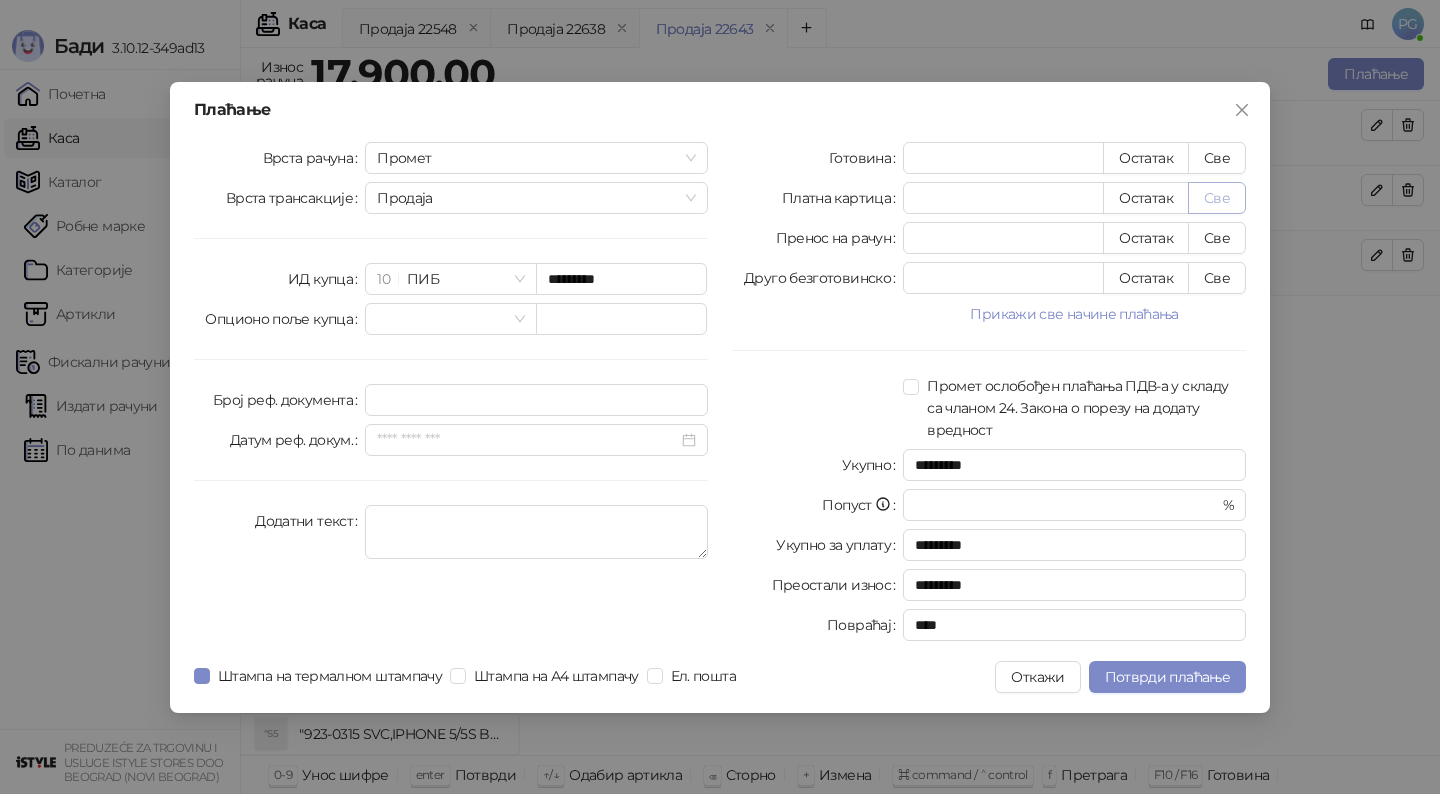 click on "Све" at bounding box center (1217, 198) 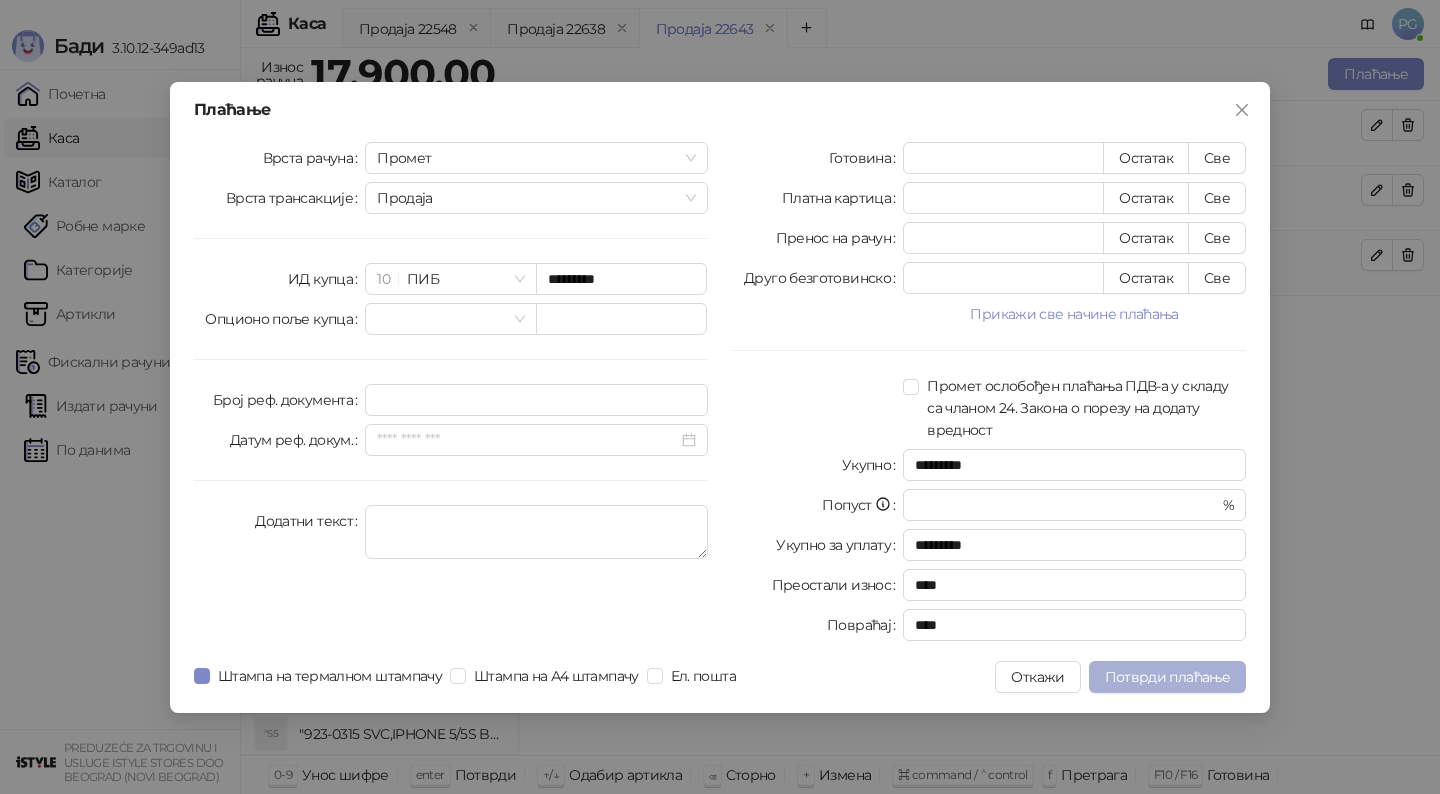click on "Потврди плаћање" at bounding box center [1167, 677] 